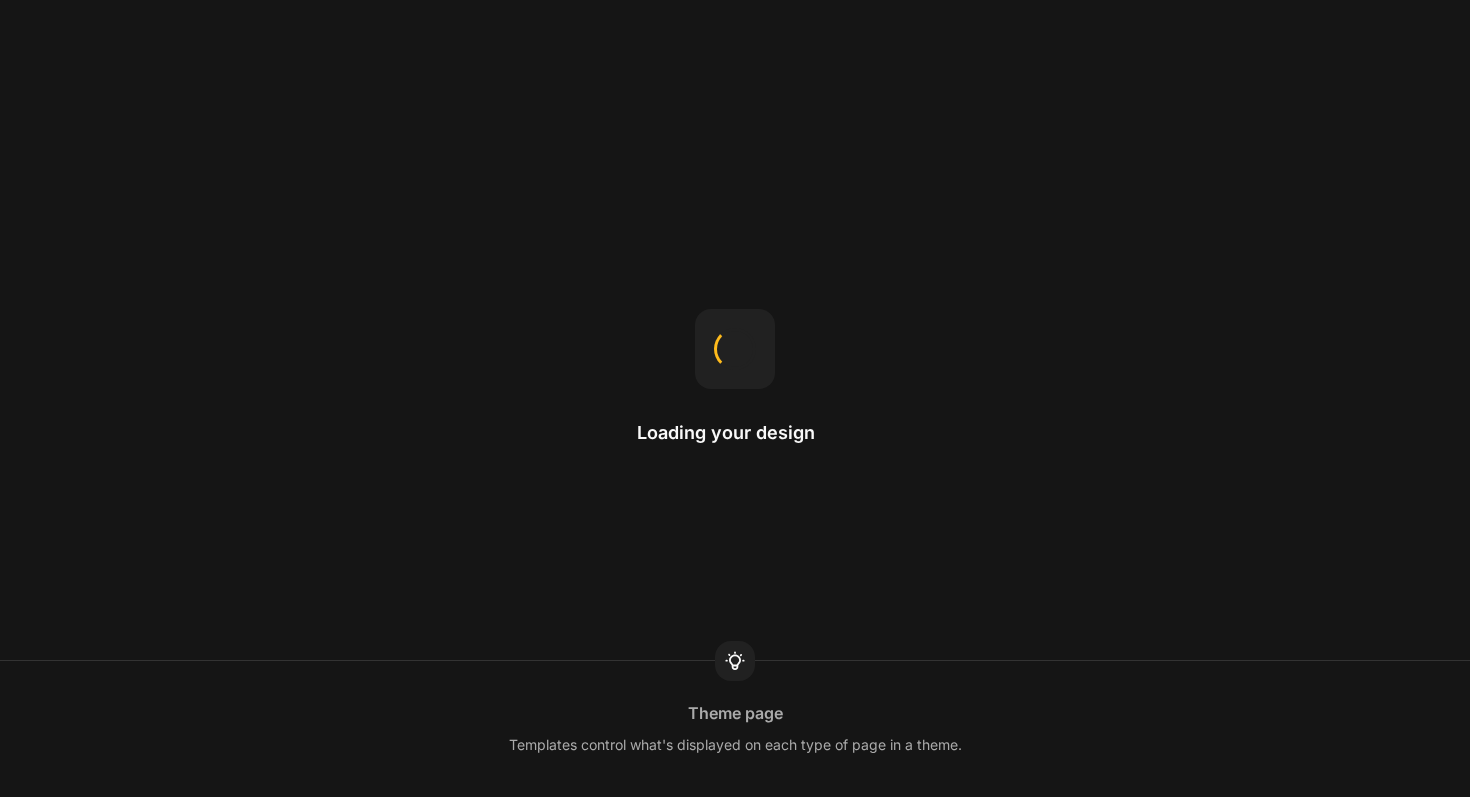 scroll, scrollTop: 0, scrollLeft: 0, axis: both 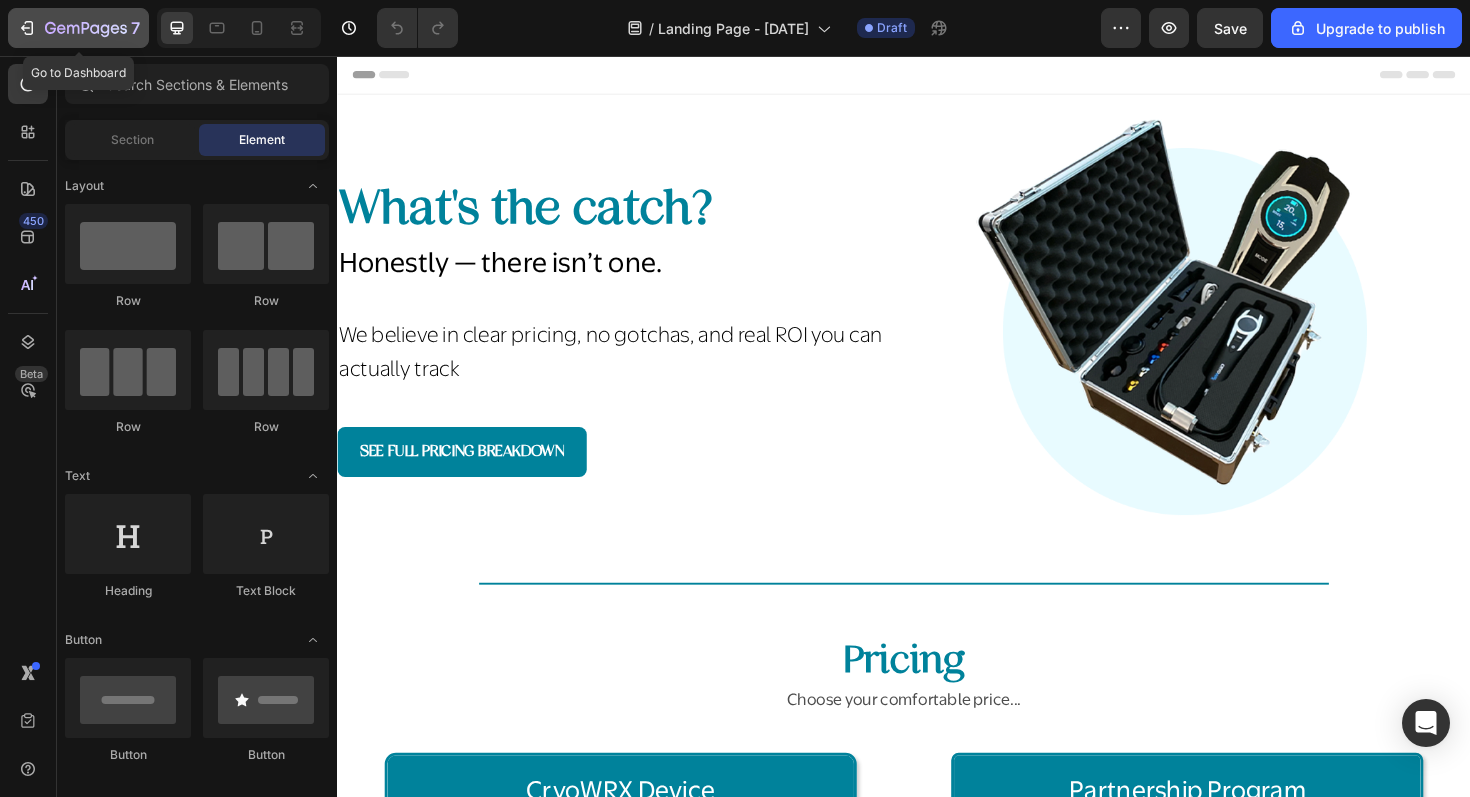 click 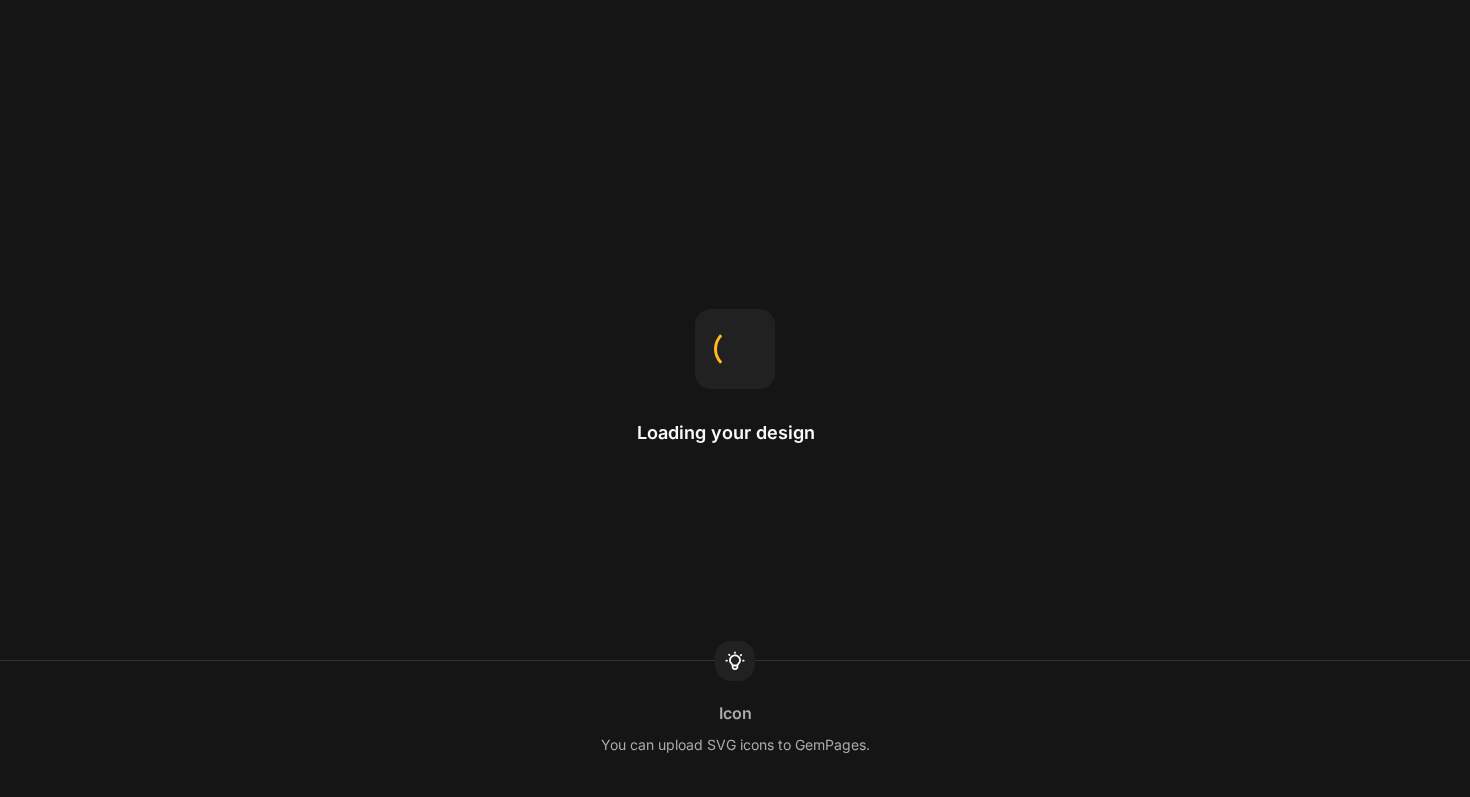 scroll, scrollTop: 0, scrollLeft: 0, axis: both 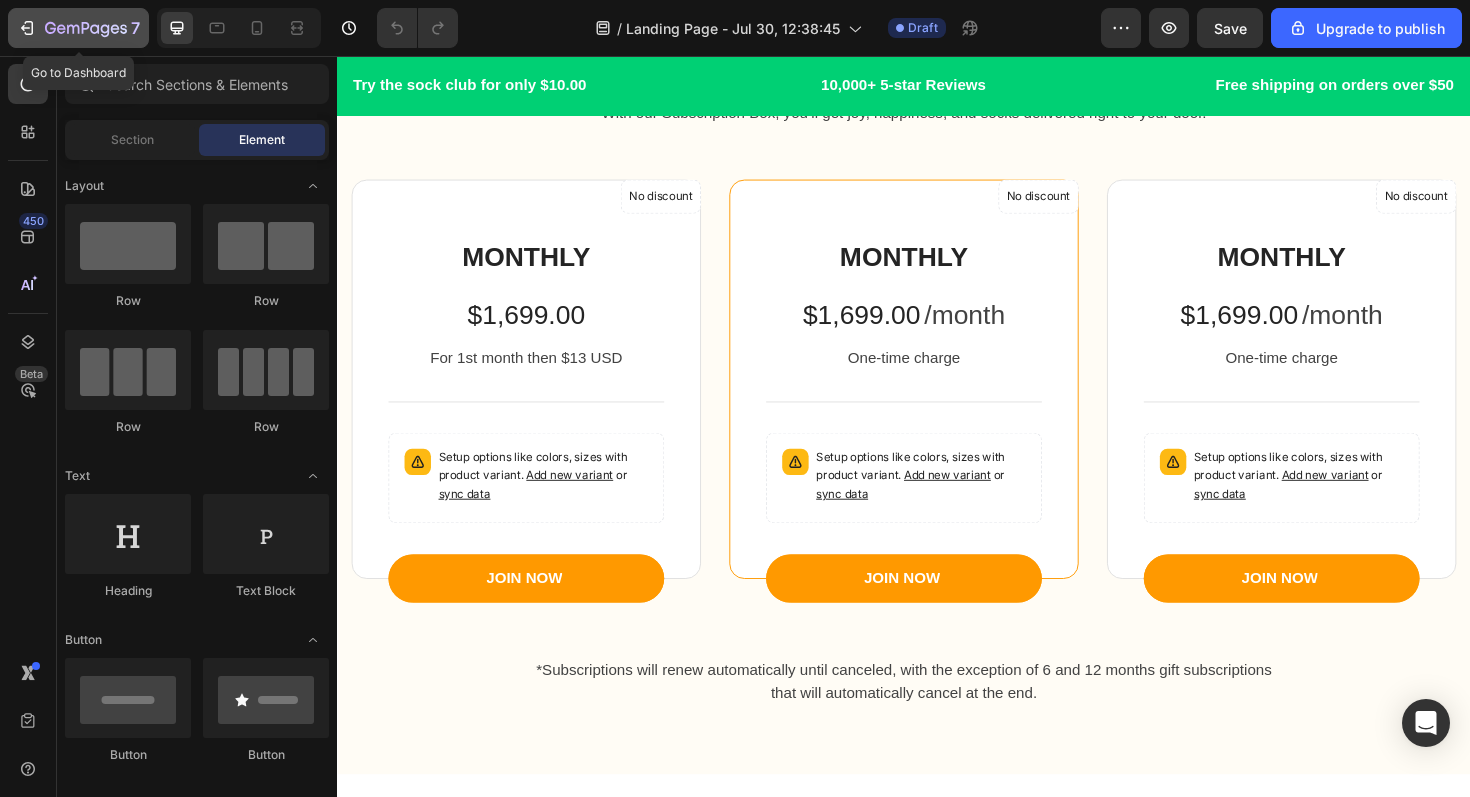 click 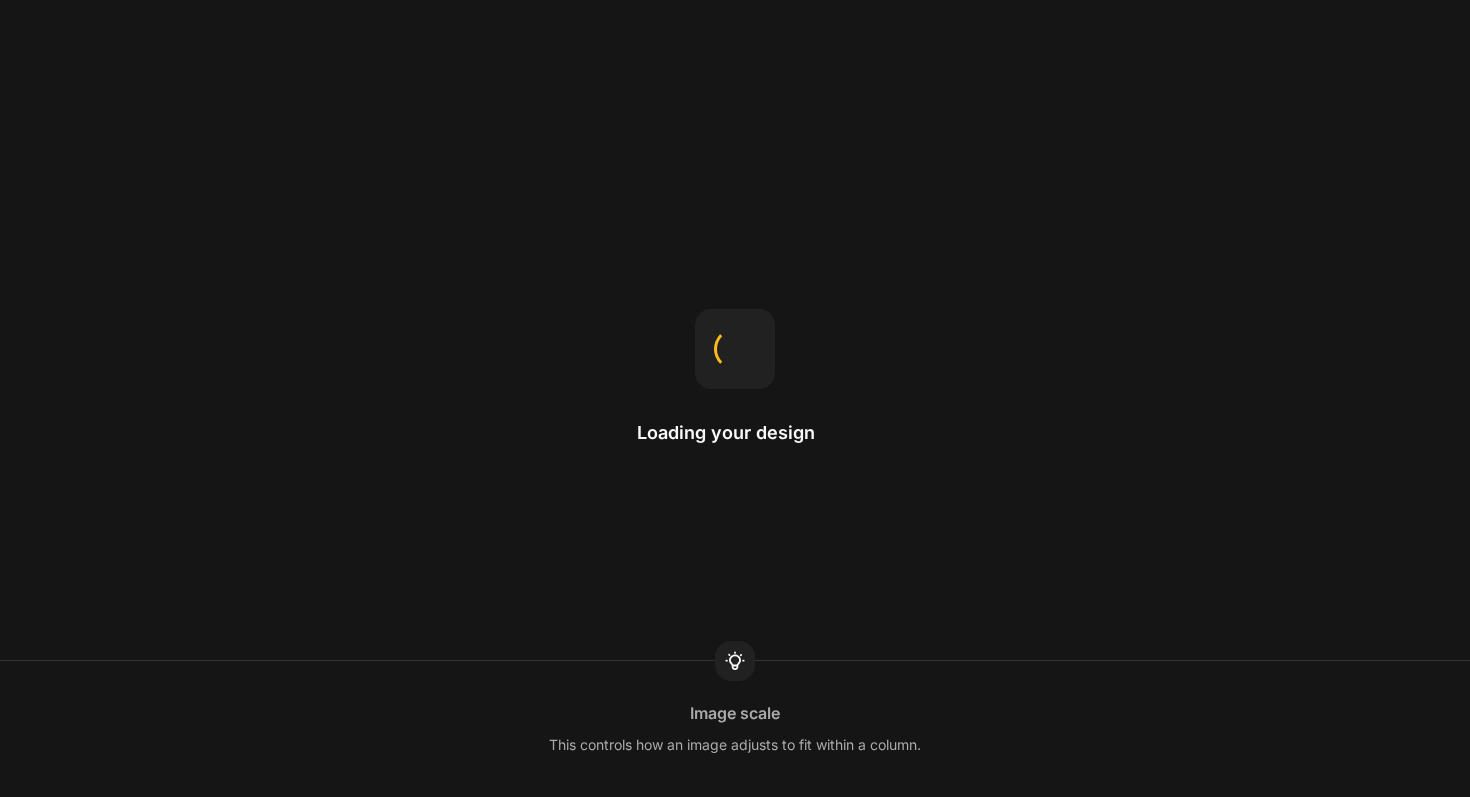 scroll, scrollTop: 0, scrollLeft: 0, axis: both 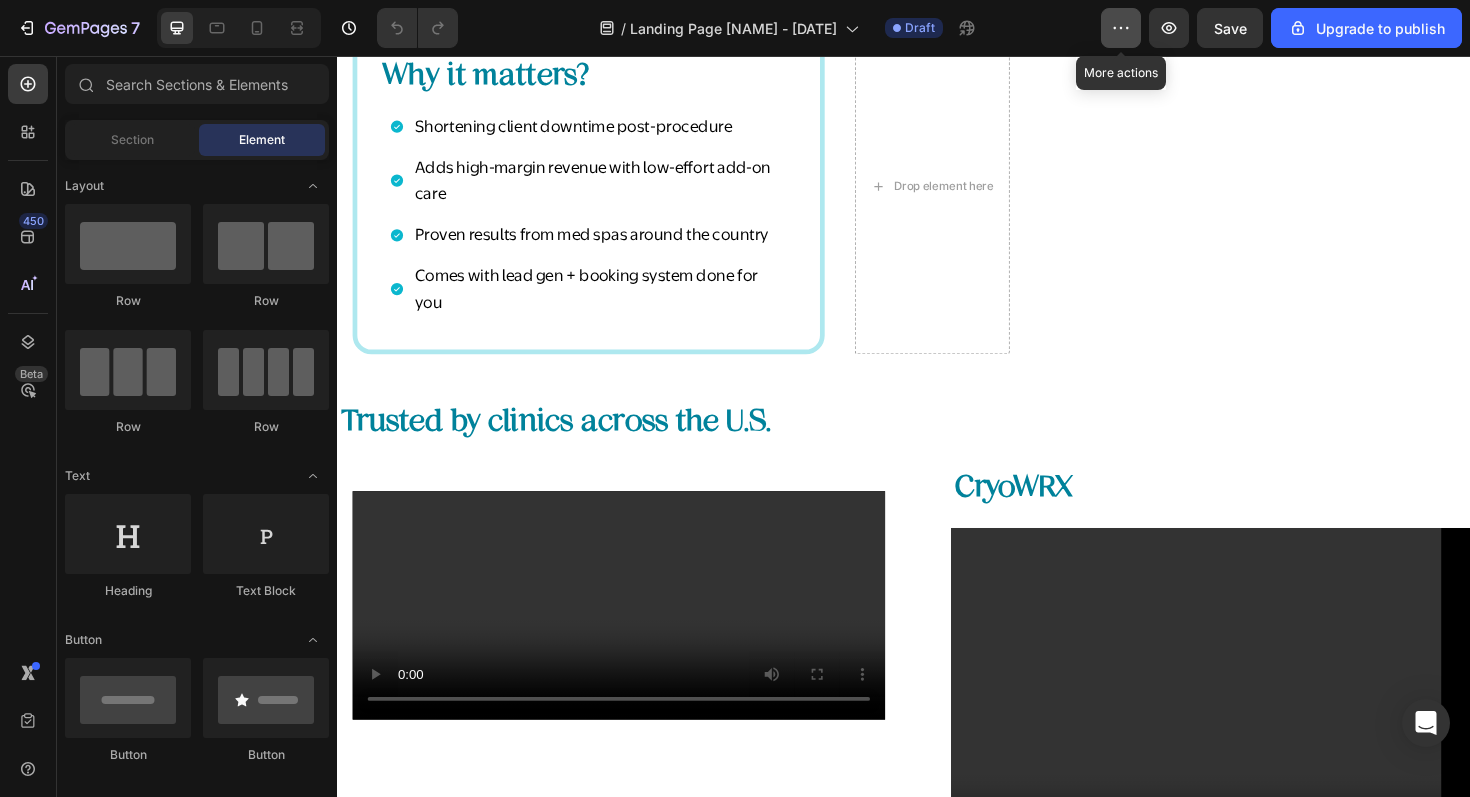 click 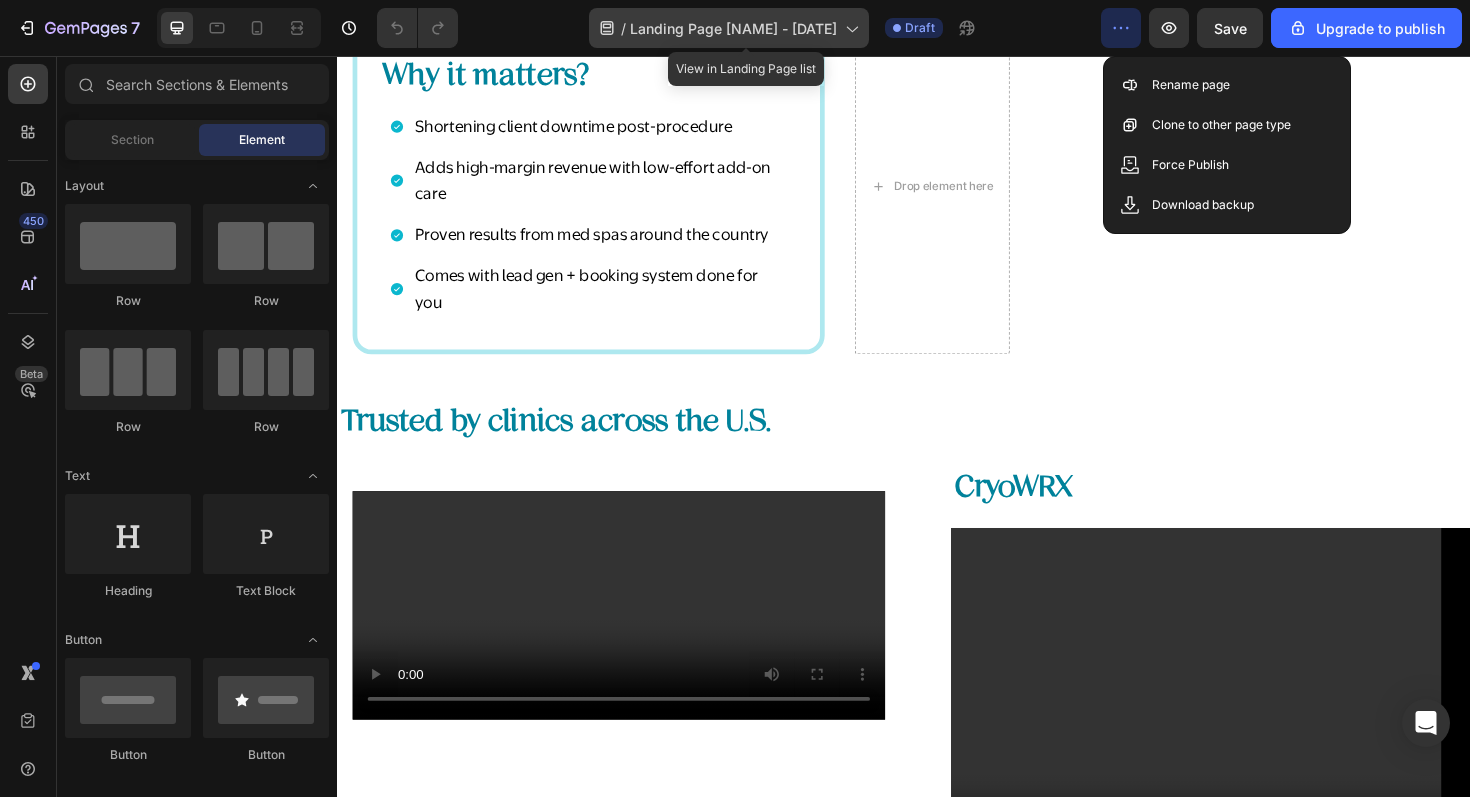 click on "/  Landing Page Zuzia- Jul 27, 19:38:21" 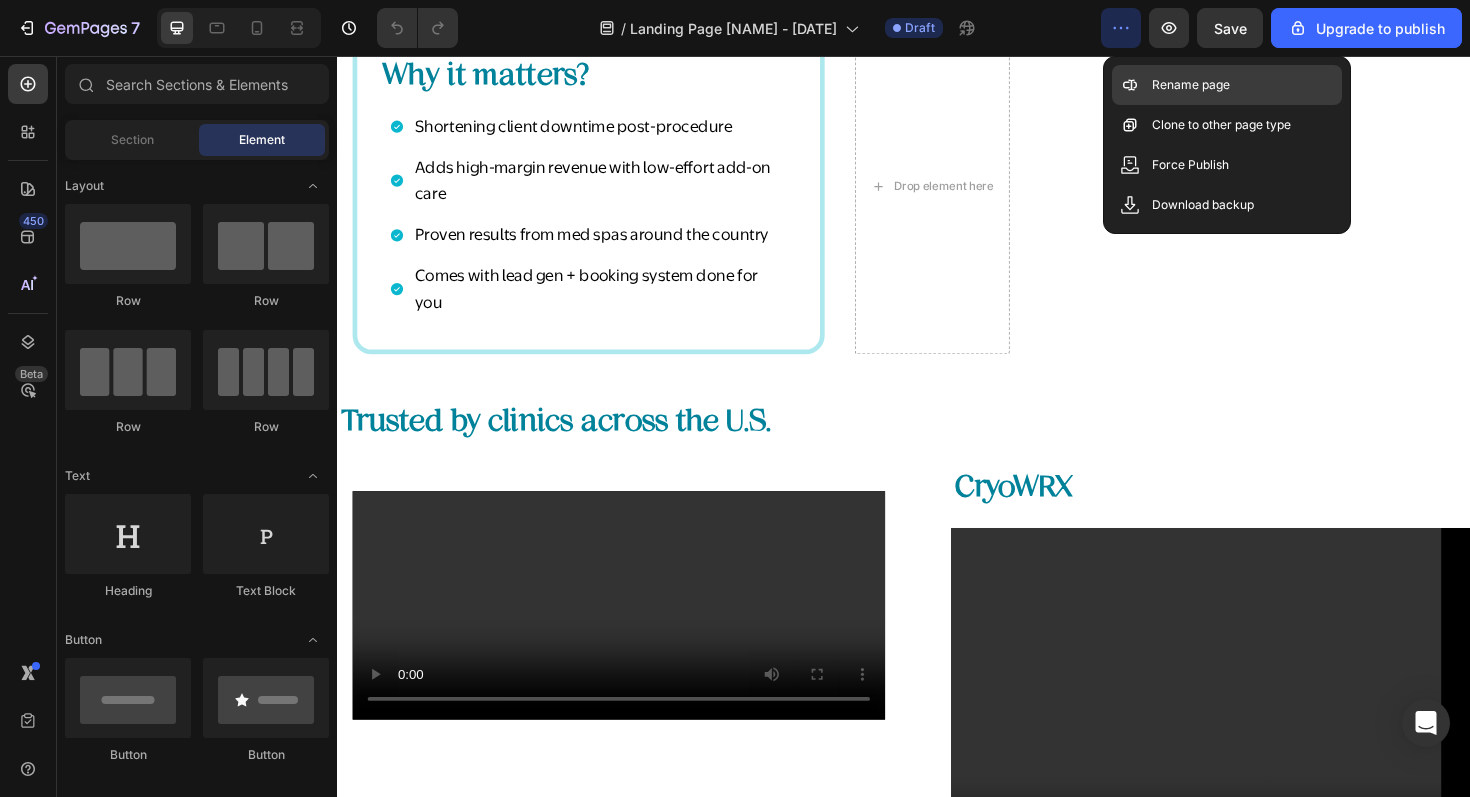 click on "Rename page" at bounding box center (1191, 85) 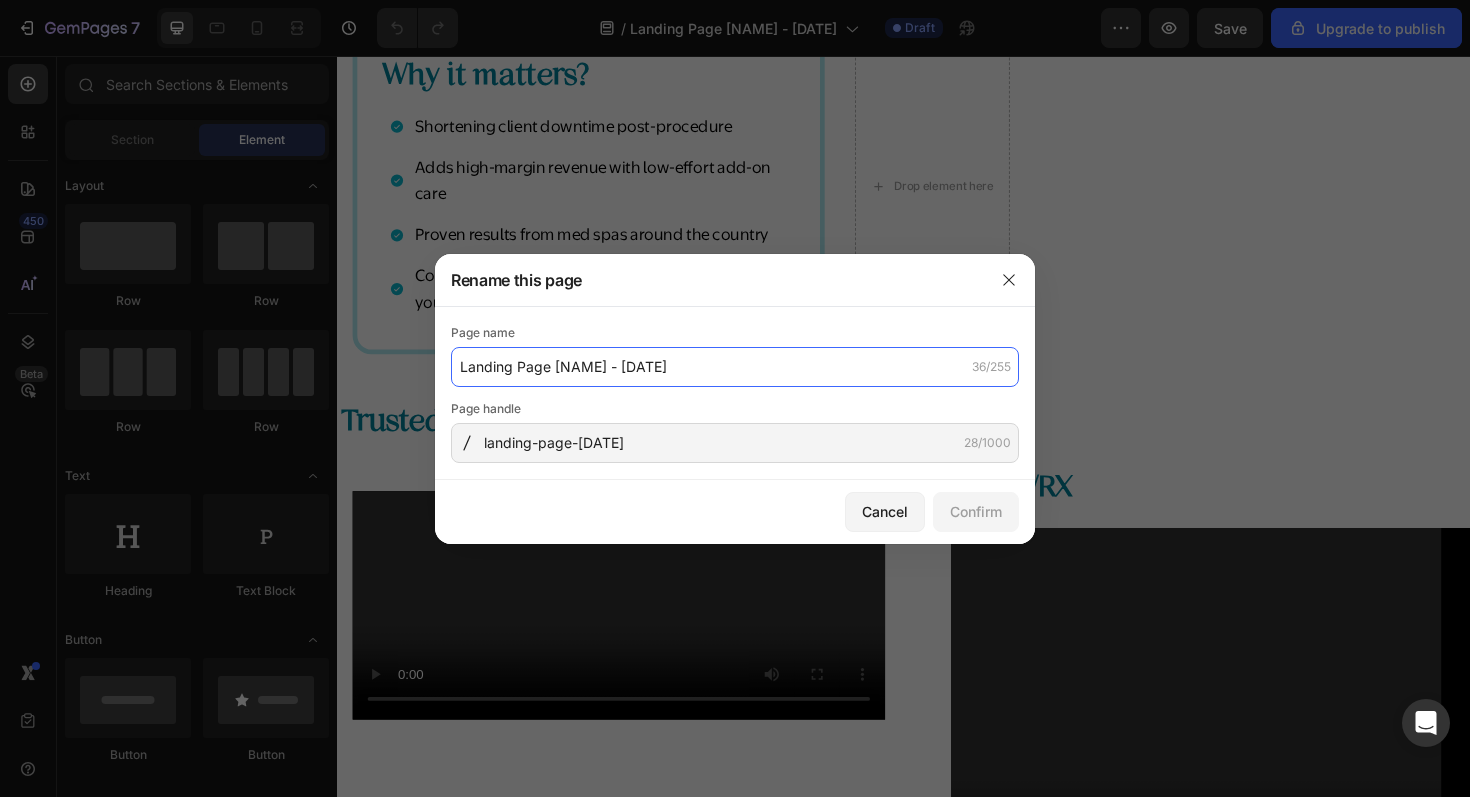 click on "Landing Page Zuzia- [DATE]" 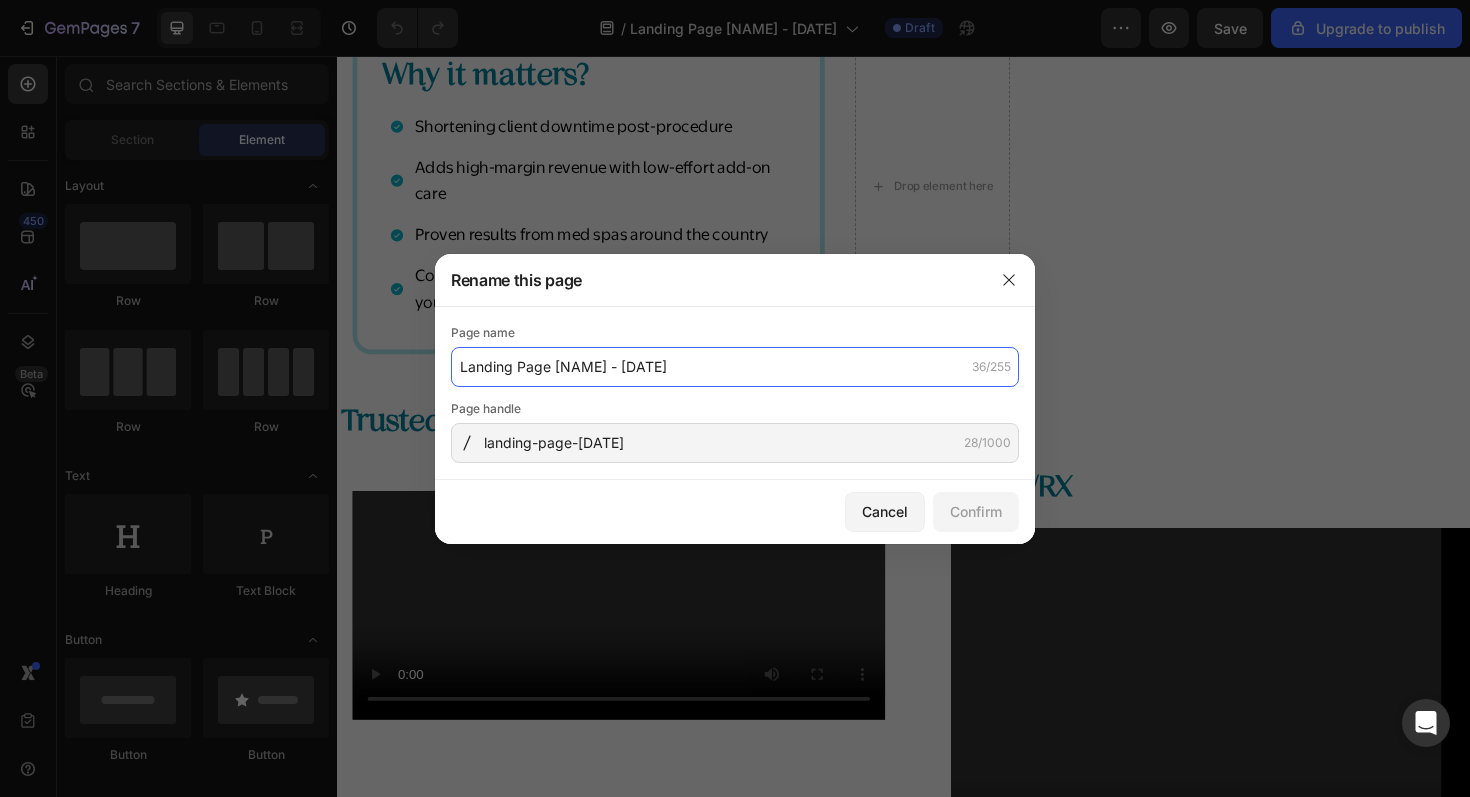 drag, startPoint x: 600, startPoint y: 364, endPoint x: 734, endPoint y: 377, distance: 134.62912 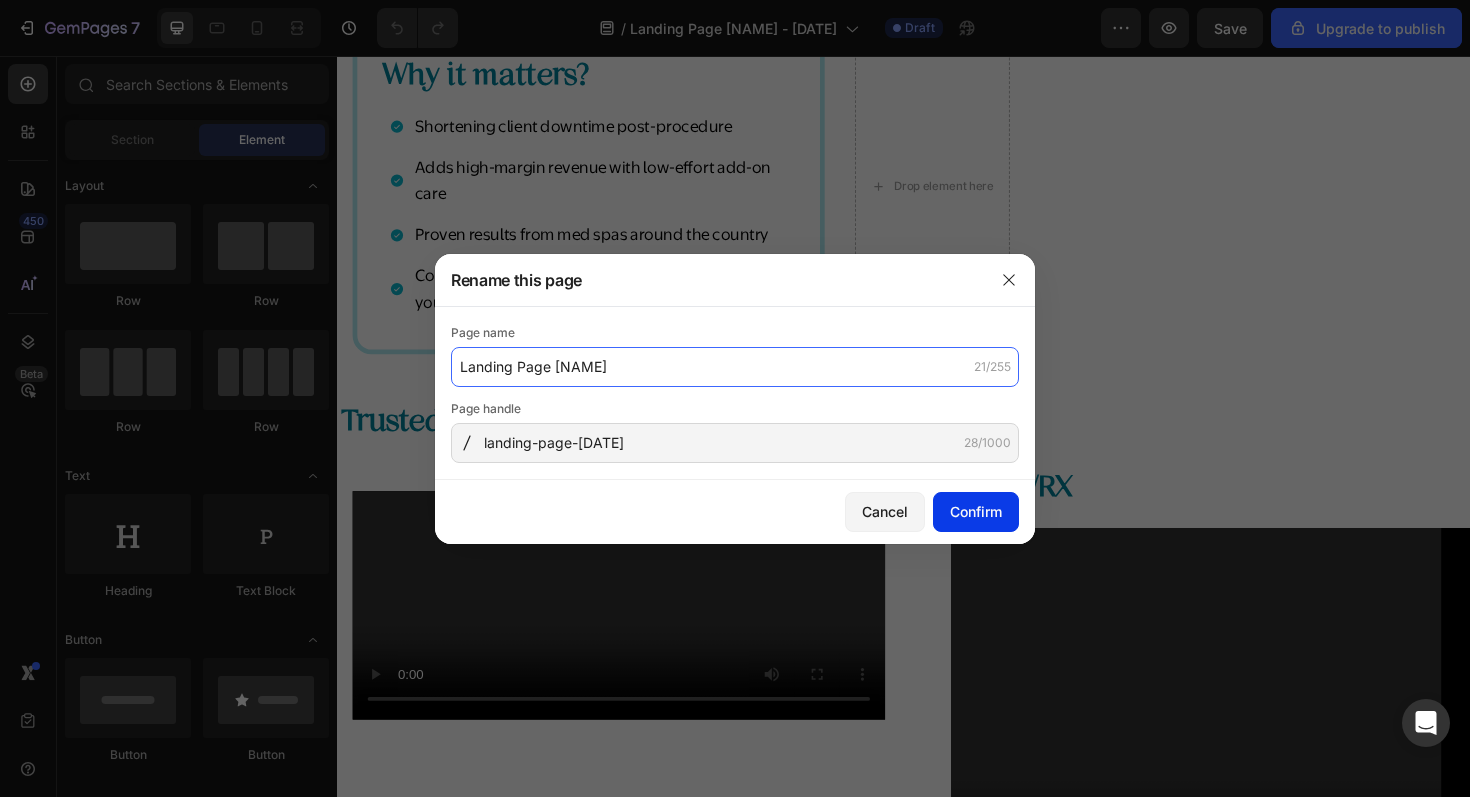 type on "Landing Page ZuziaDEL" 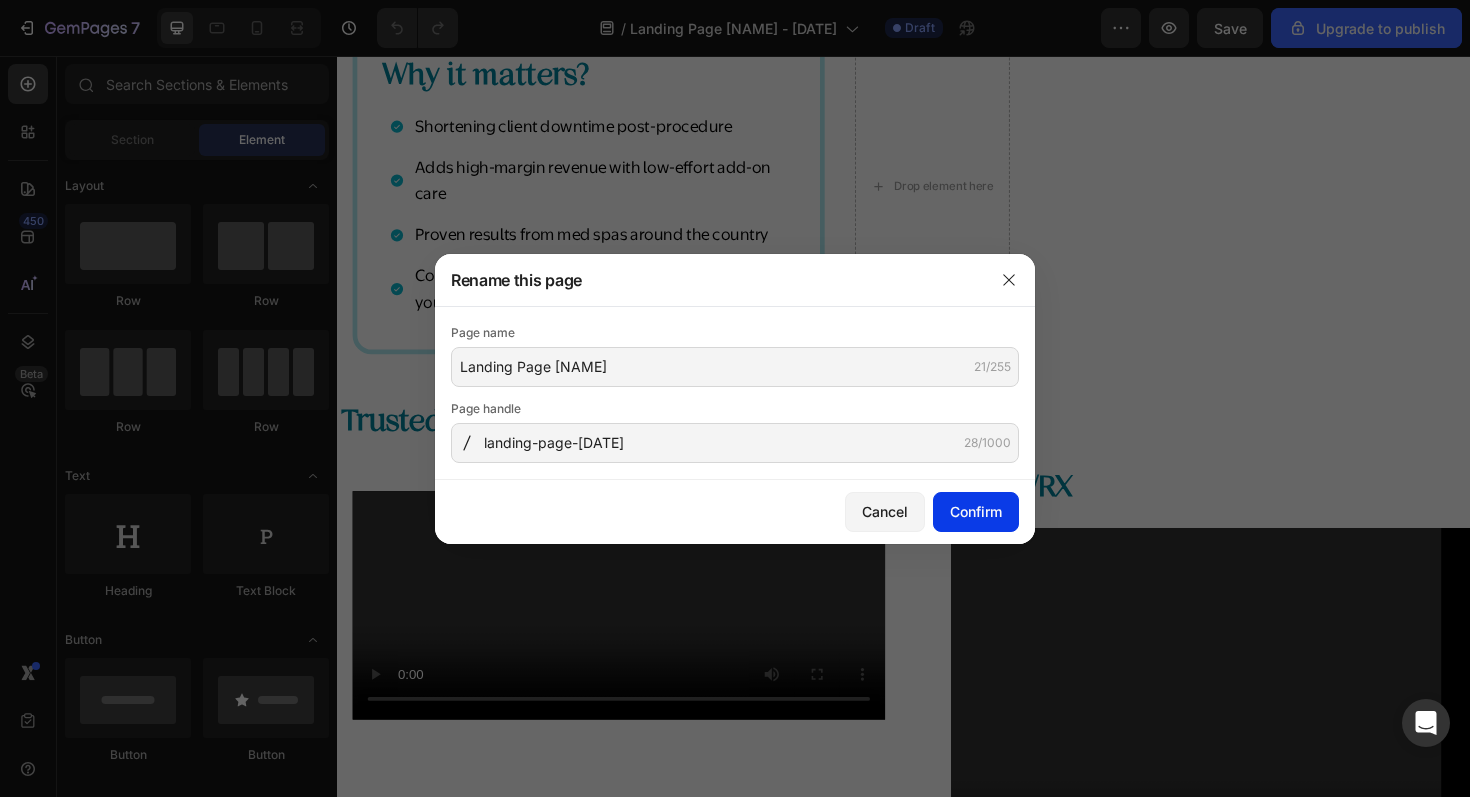 click on "Confirm" at bounding box center (976, 511) 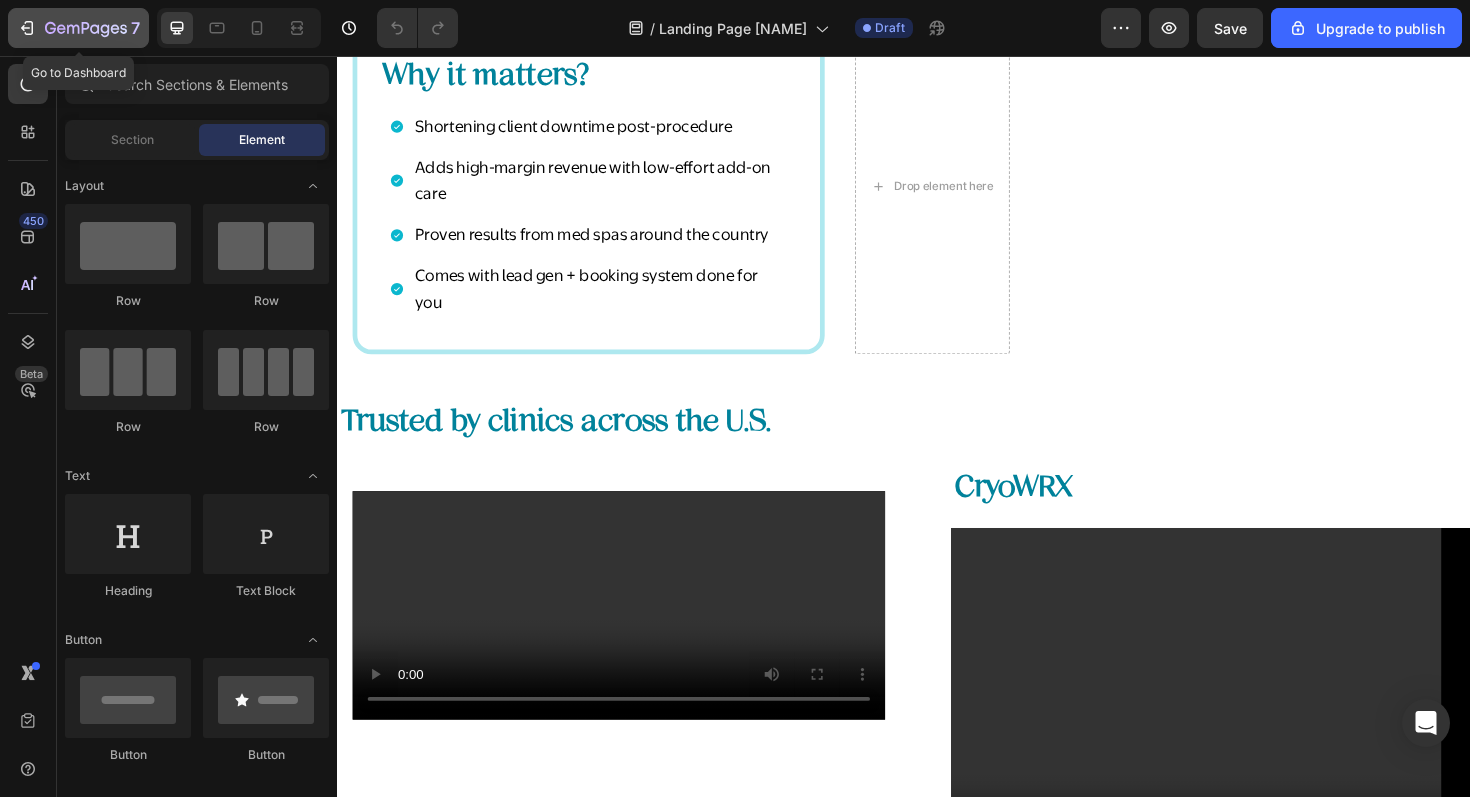 click 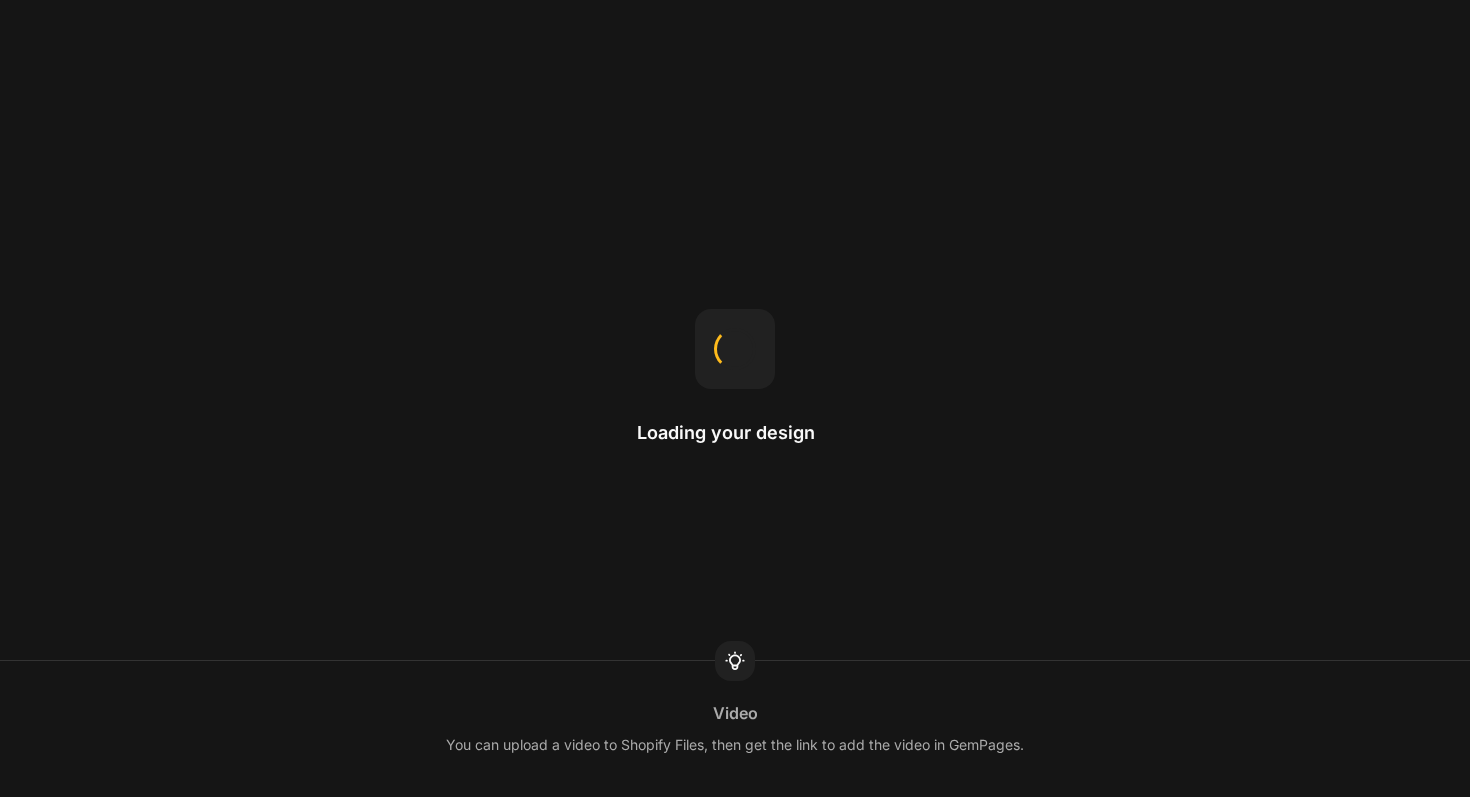 scroll, scrollTop: 0, scrollLeft: 0, axis: both 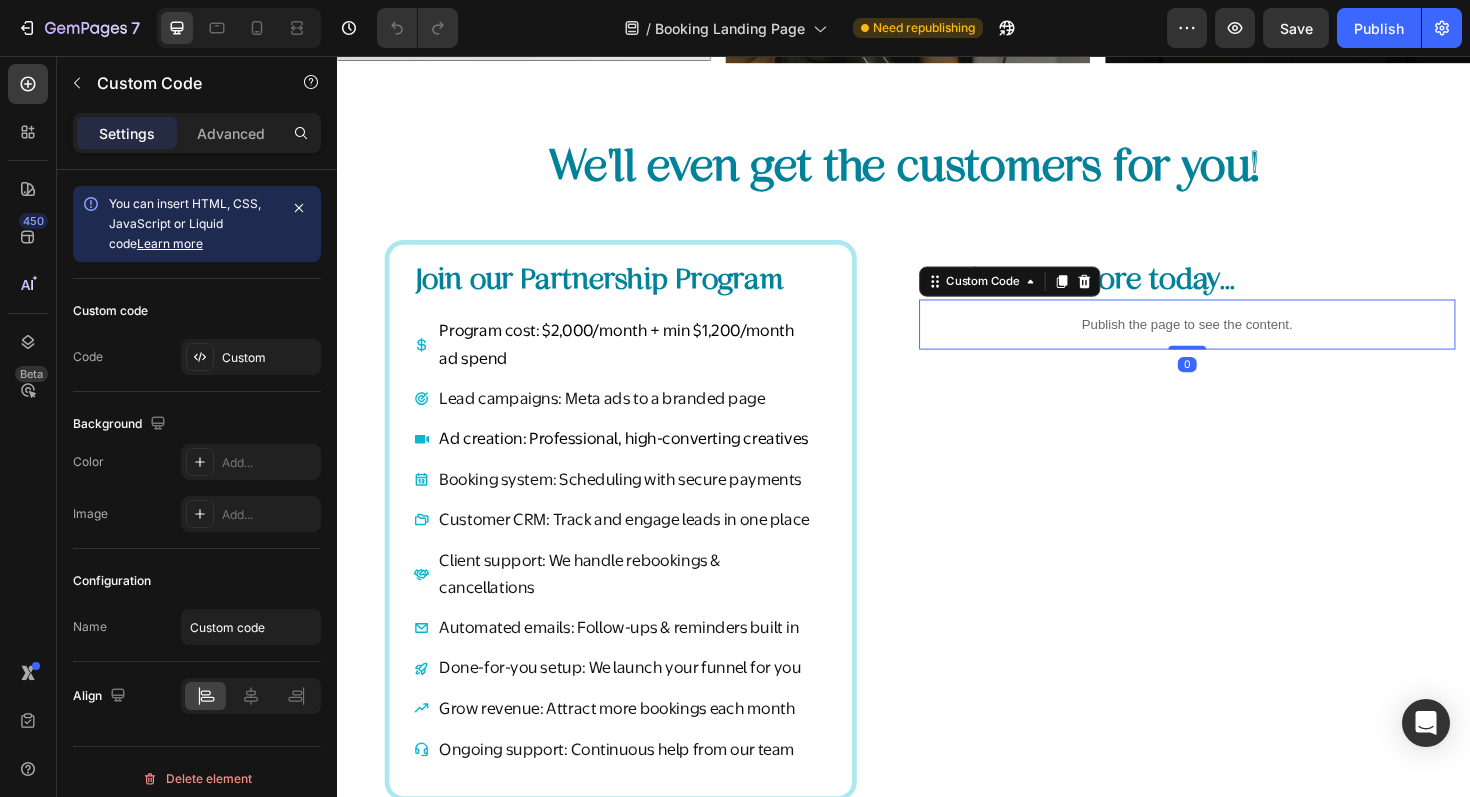 click on "Publish the page to see the content." at bounding box center [1237, 340] 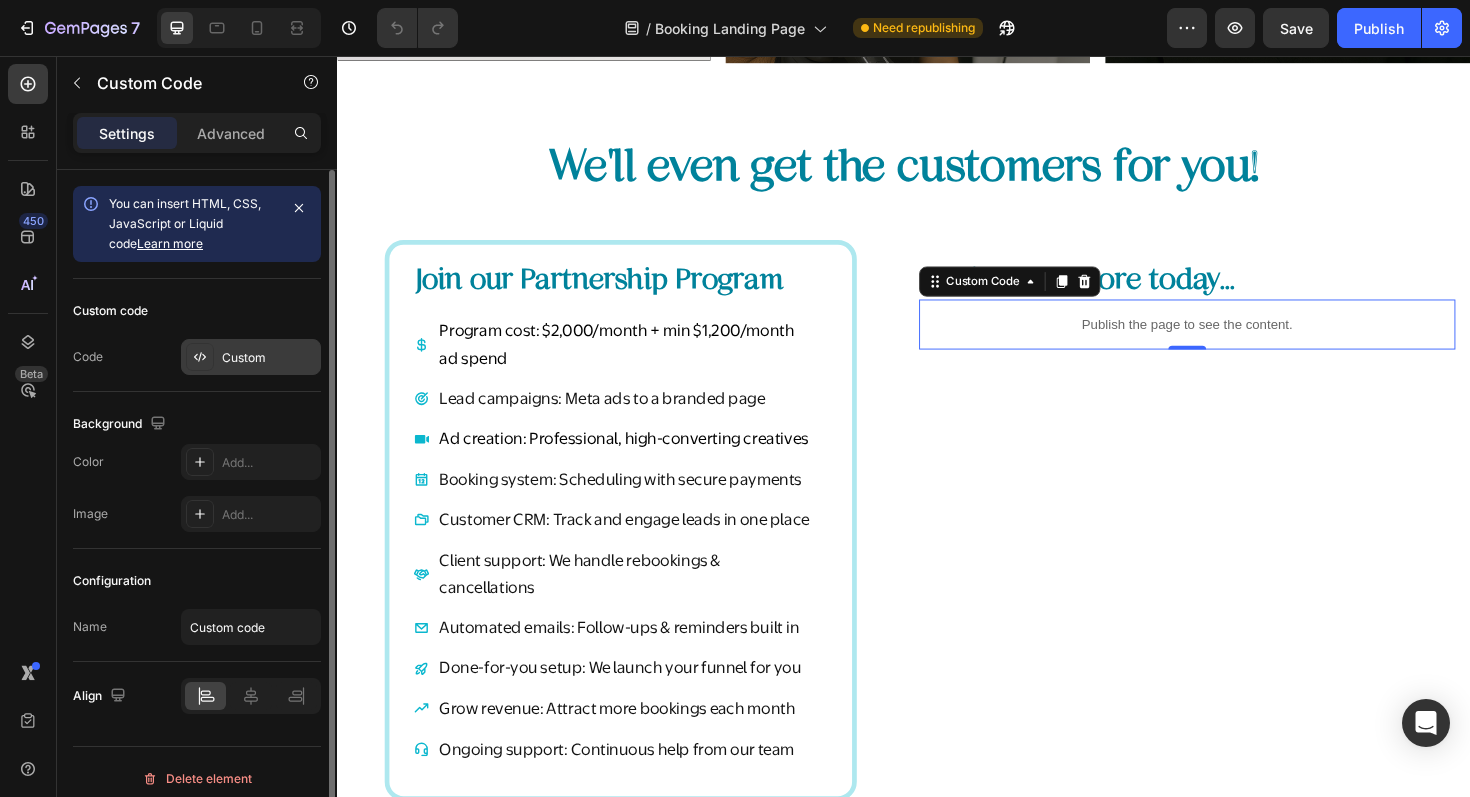 click on "Custom" at bounding box center (269, 358) 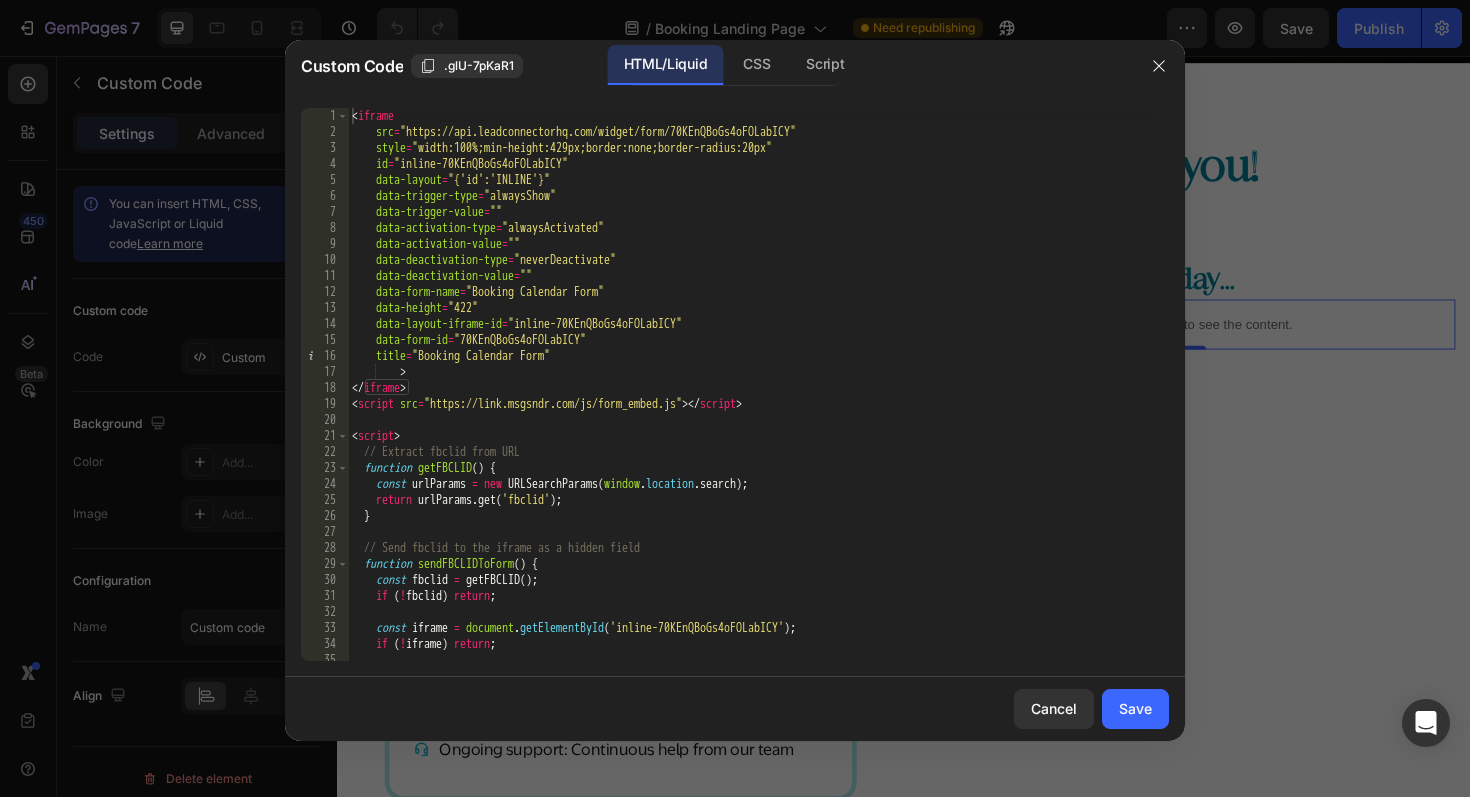 click on "< iframe      src = "https://api.leadconnectorhq.com/widget/form/70KEnQBoGs4oFOLabICY"      style = "width:100%;min-height:429px;border:none;border-radius:20px"      id = "inline-70KEnQBoGs4oFOLabICY"        data-layout = "{'id':'INLINE'}"      data-trigger-type = "alwaysShow"      data-trigger-value = ""      data-activation-type = "alwaysActivated"      data-activation-value = ""      data-deactivation-type = "neverDeactivate"      data-deactivation-value = ""      data-form-name = "Booking Calendar Form"      data-height = "422"      data-layout-iframe-id = "inline-70KEnQBoGs4oFOLabICY"      data-form-id = "70KEnQBoGs4oFOLabICY"      title = "Booking Calendar Form"           > </ iframe > < script   src = "https://link.msgsndr.com/js/form_embed.js" > </ script > < script >    // Extract fbclid from URL    function   getFBCLID ( )   {      const   urlParams   =   new   URLSearchParams ( window . location . search ) ;      return   urlParams . get ( 'fbclid' ) ;    }       function   sendFBCLIDToForm ( )   {" at bounding box center [751, 400] 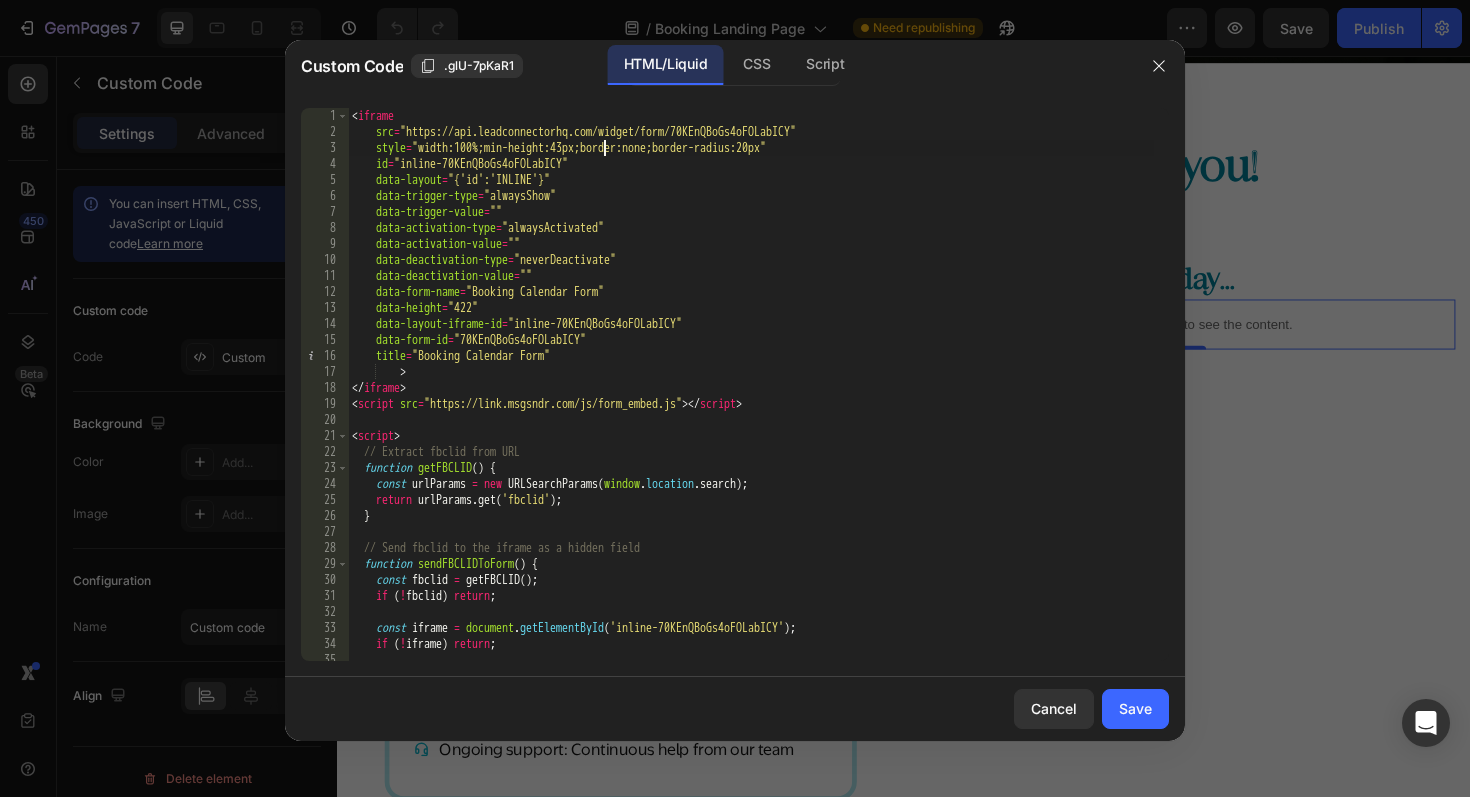 scroll, scrollTop: 0, scrollLeft: 21, axis: horizontal 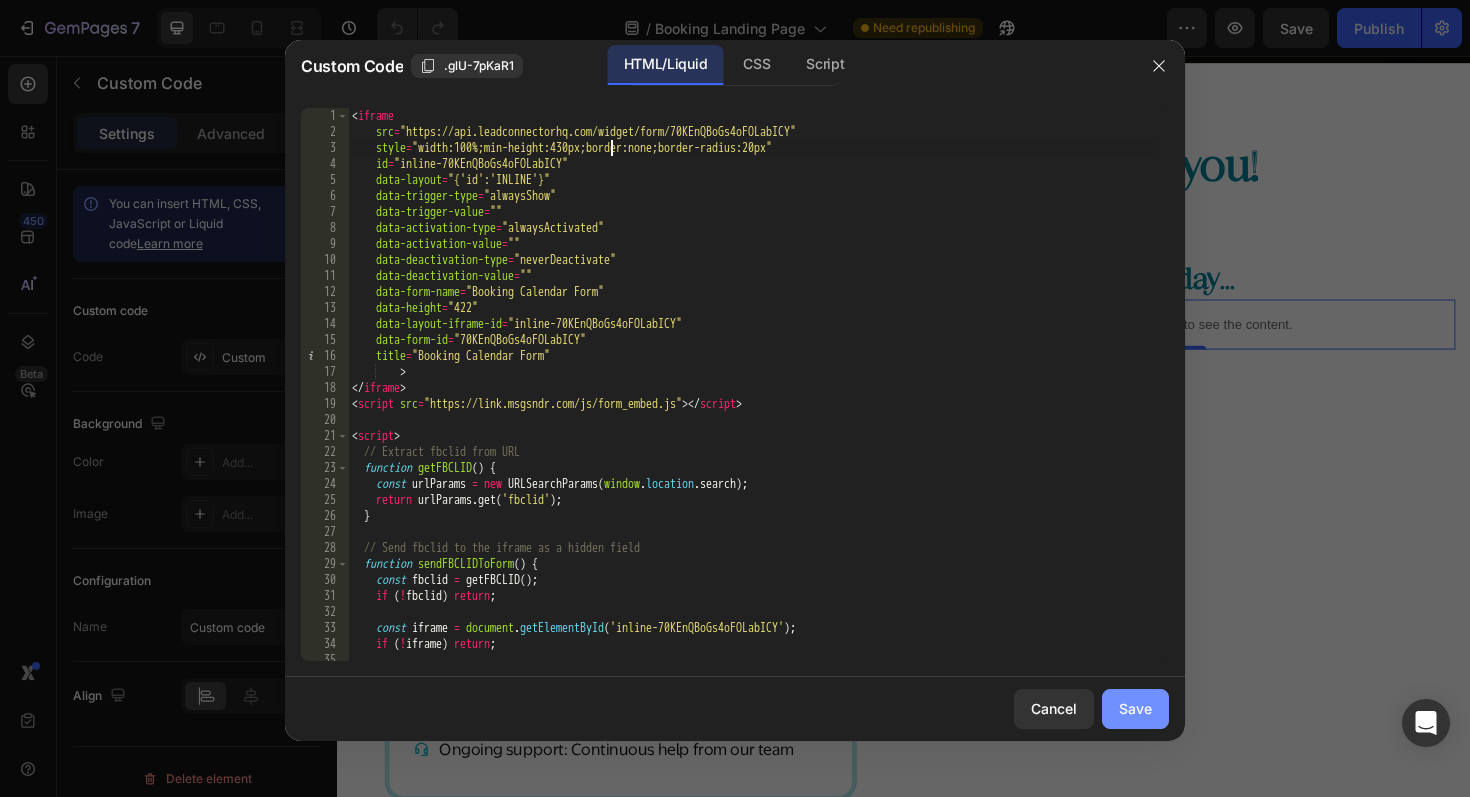 type on "style="width:100%;min-height:430px;border:none;border-radius:20px"" 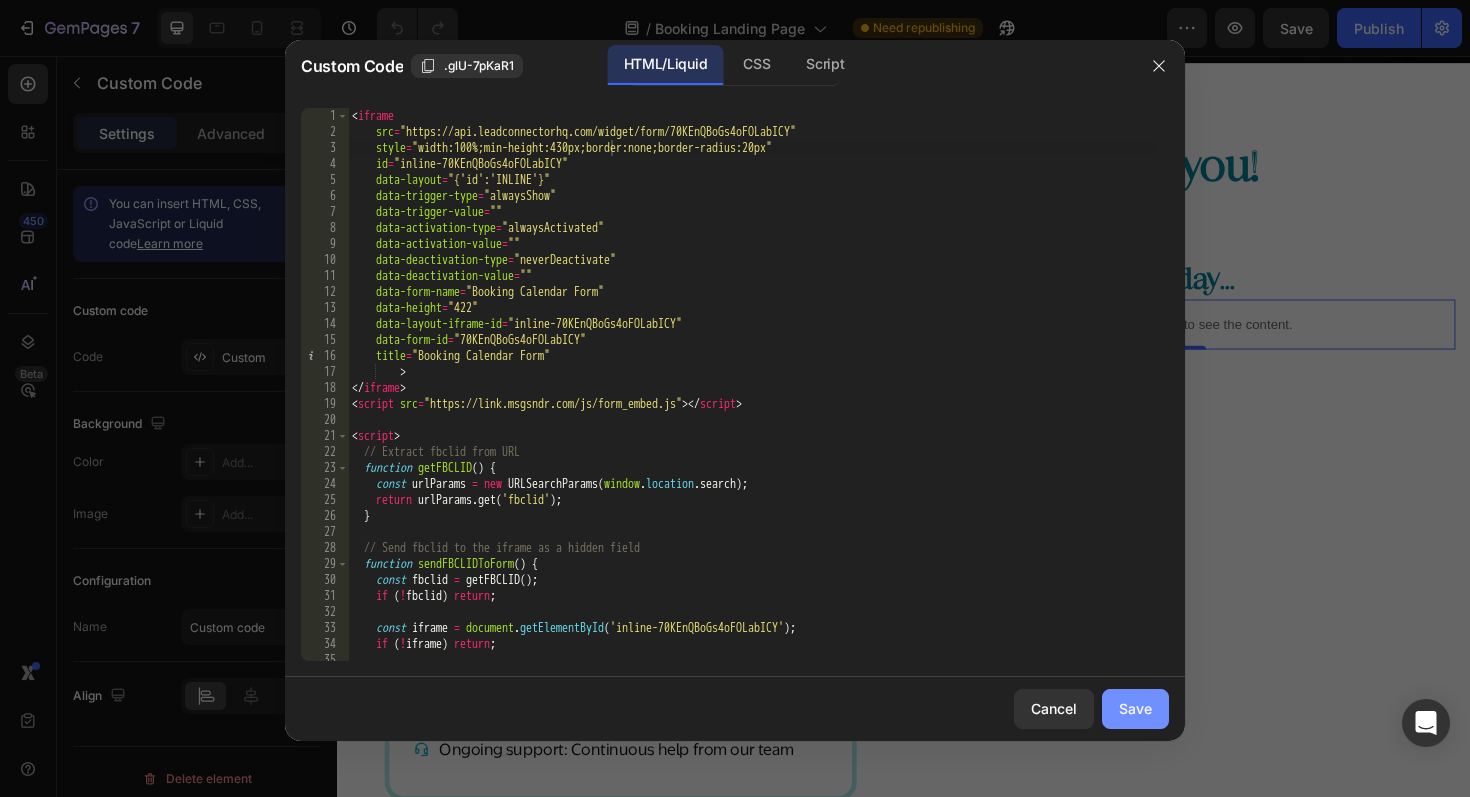 click on "Save" 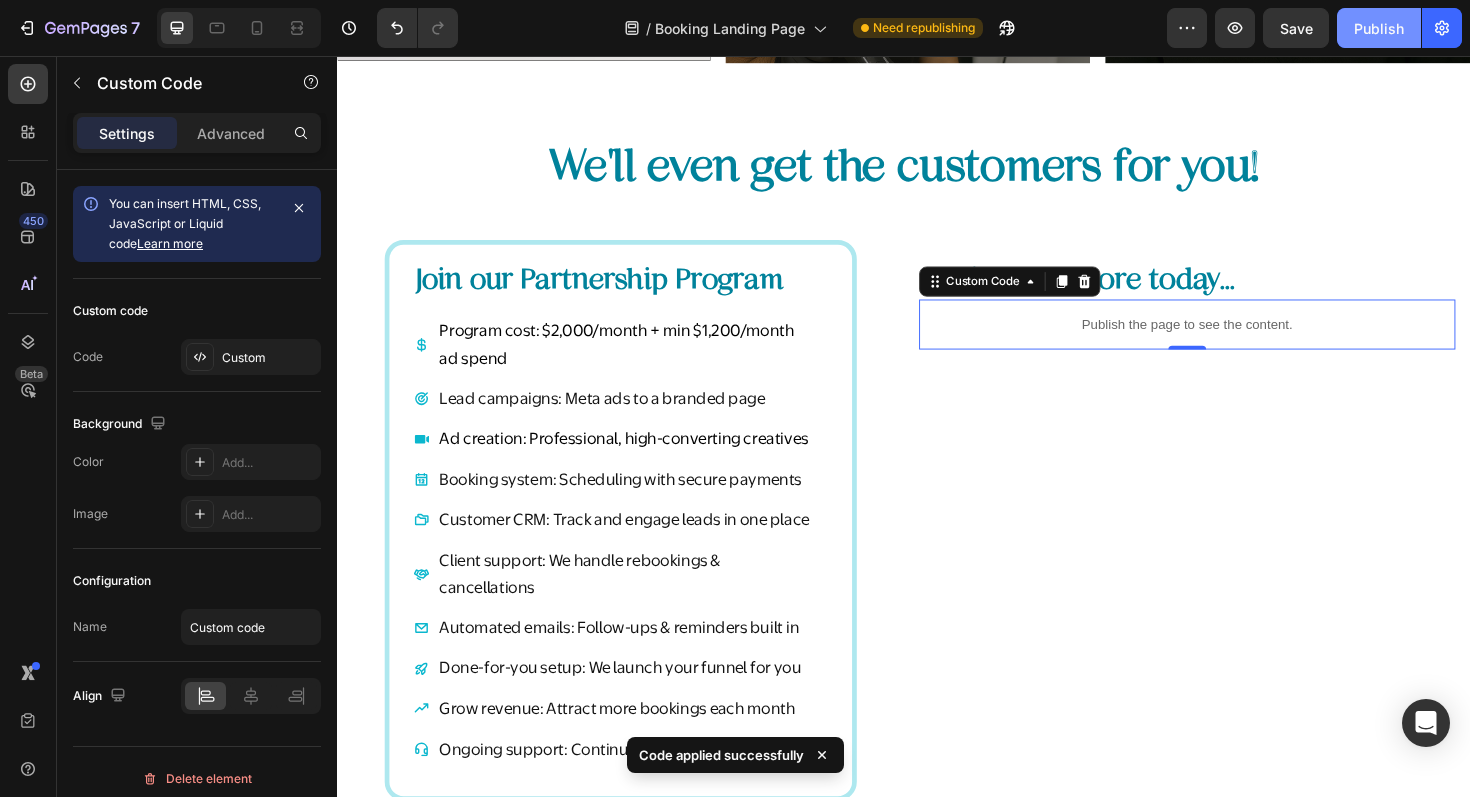 click on "Publish" 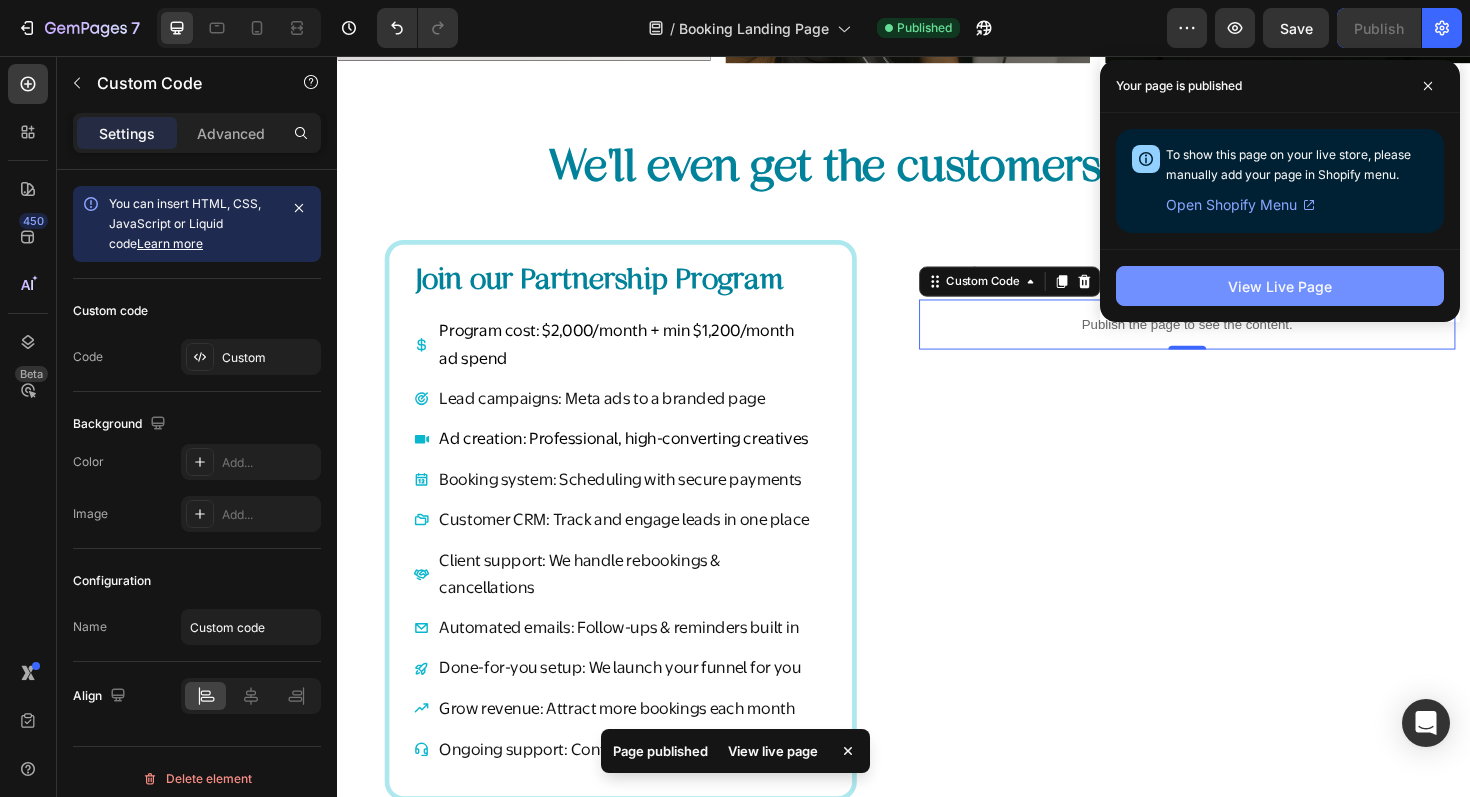 click on "View Live Page" at bounding box center [1280, 286] 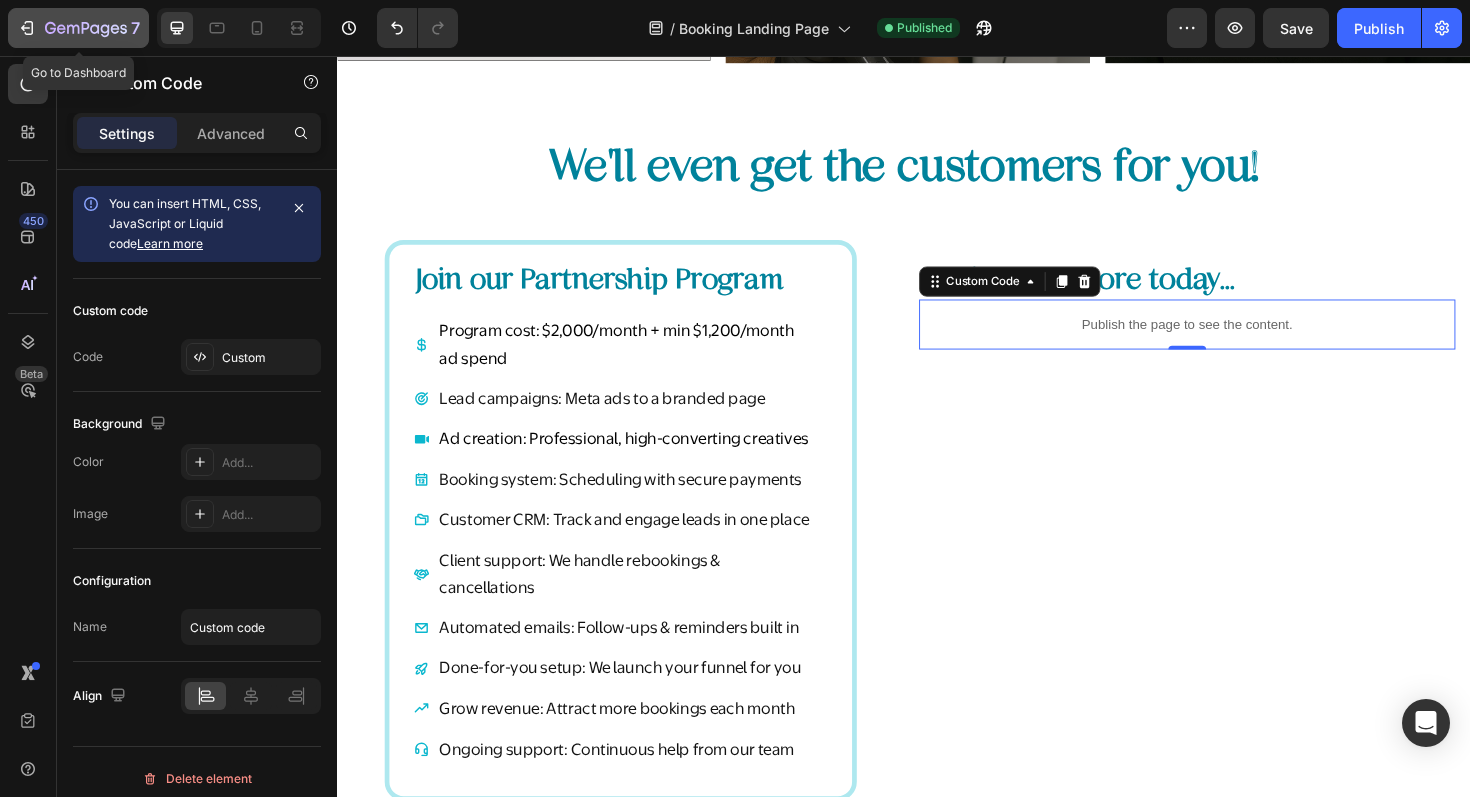 click 